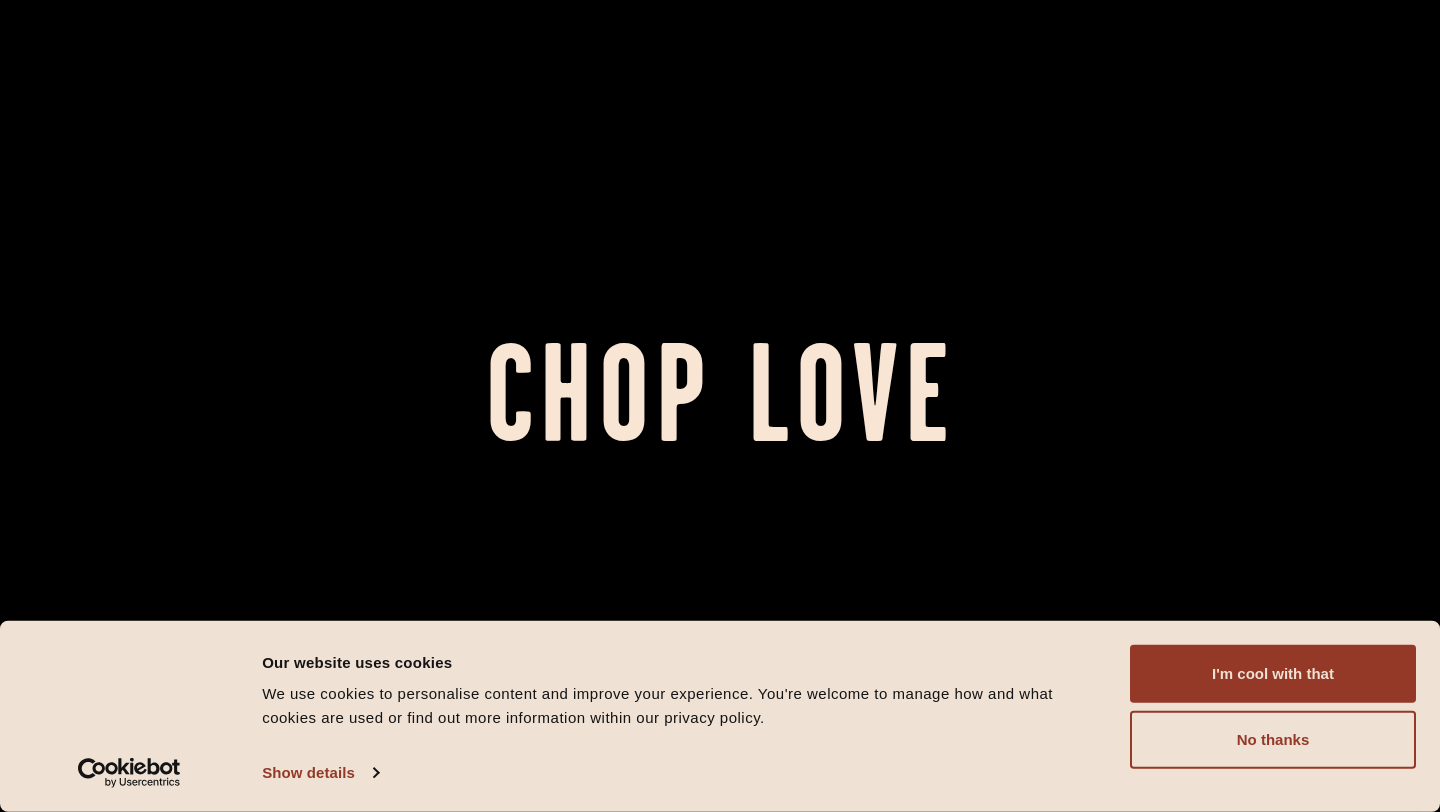 scroll, scrollTop: 0, scrollLeft: 0, axis: both 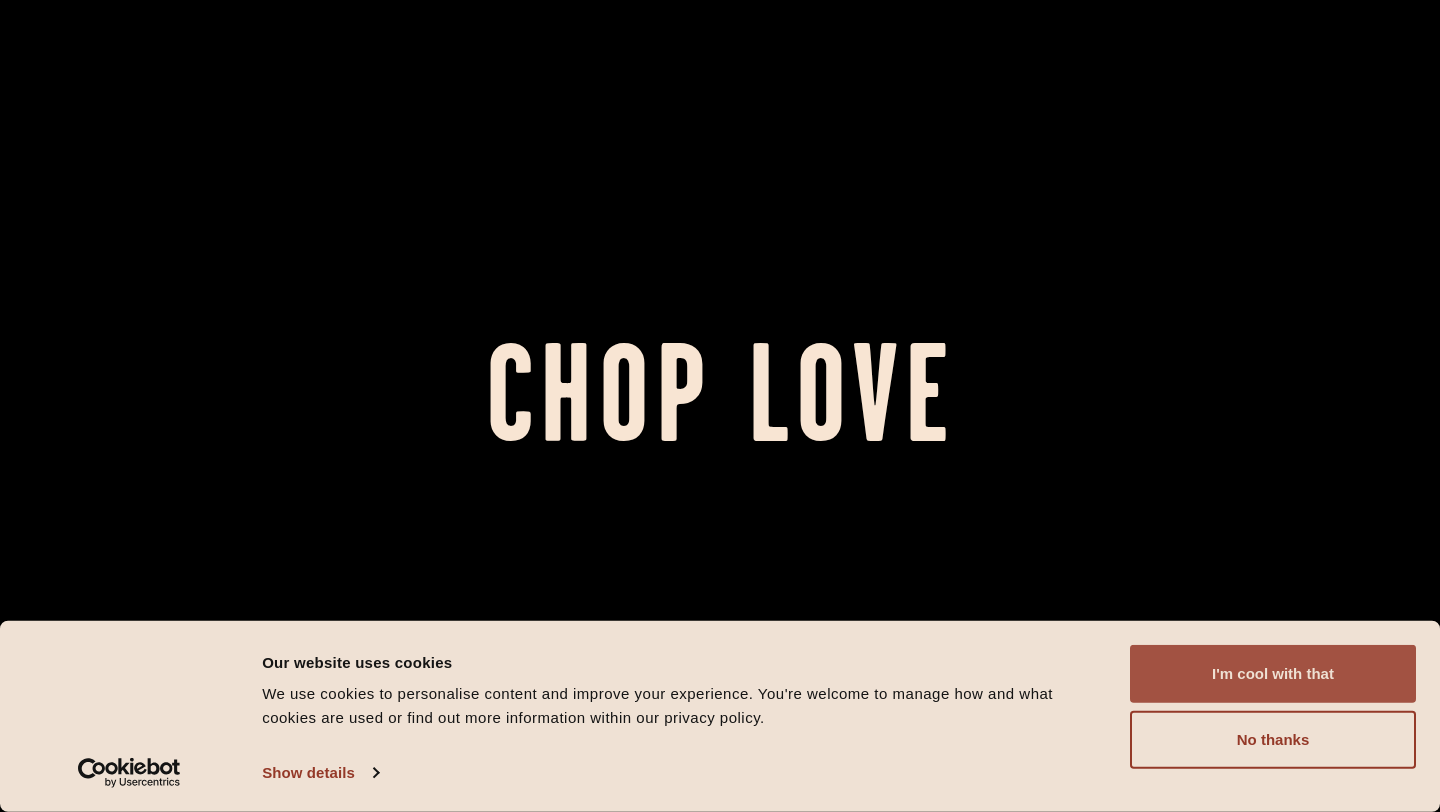 click on "I'm cool with that" at bounding box center (1273, 674) 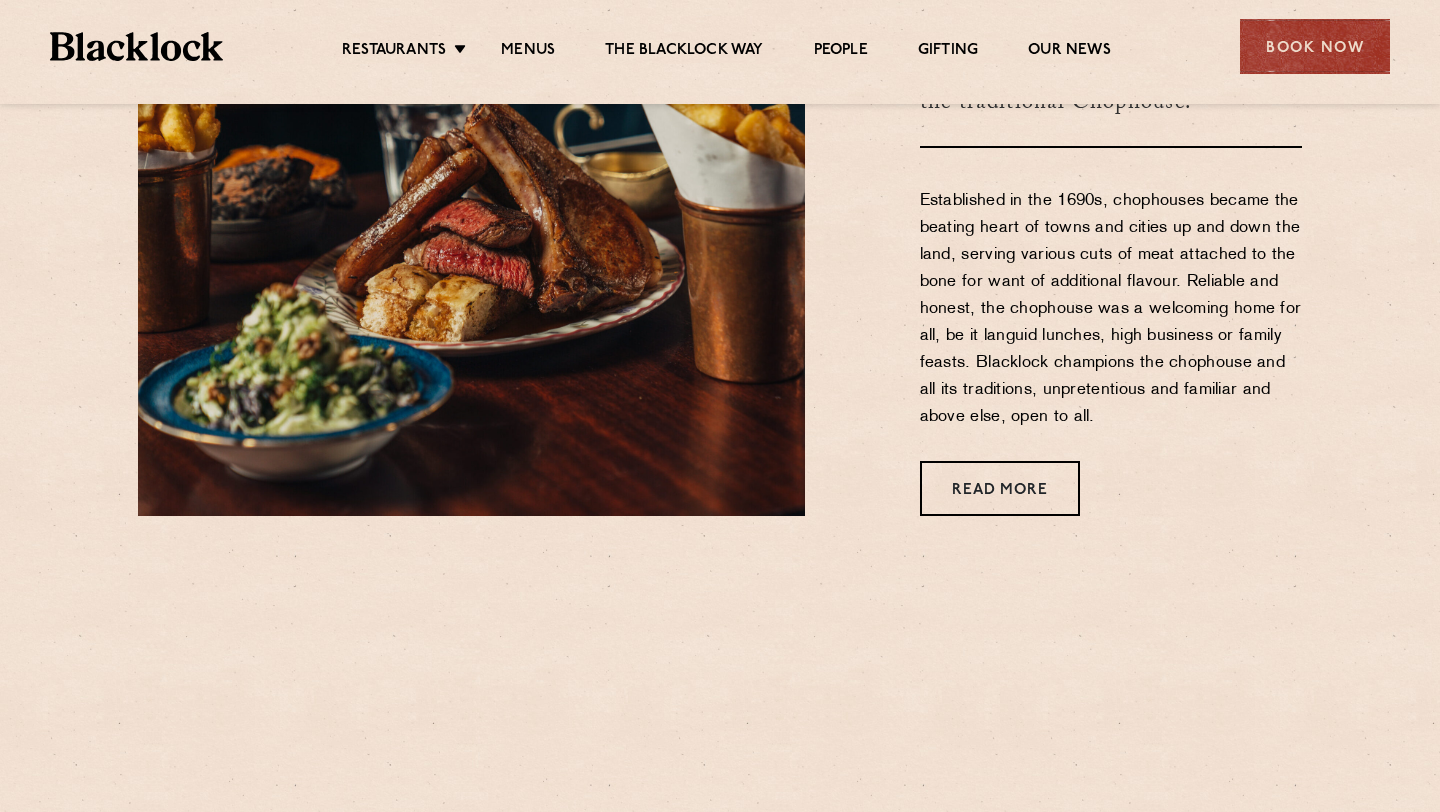 scroll, scrollTop: 1179, scrollLeft: 0, axis: vertical 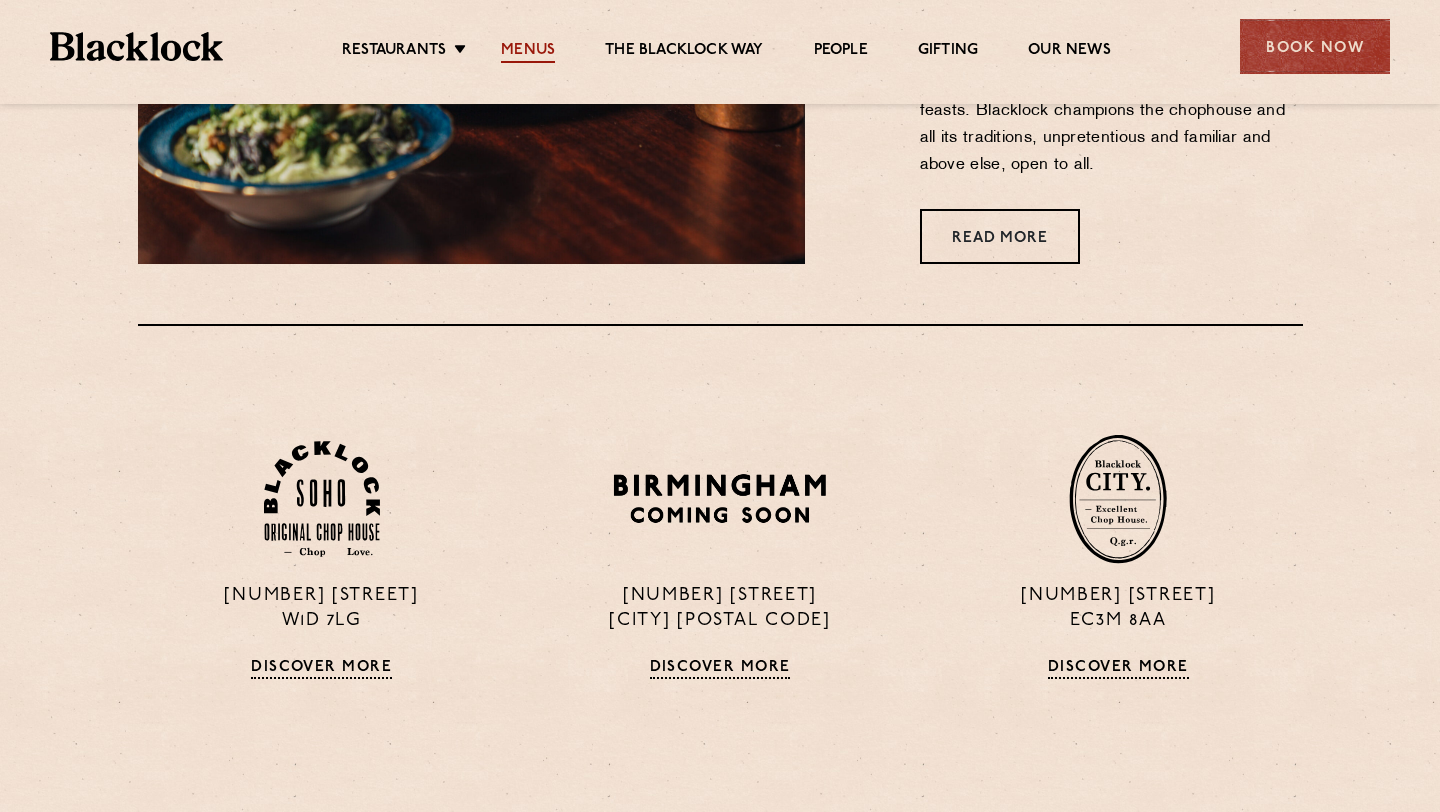 click on "Menus" at bounding box center [528, 52] 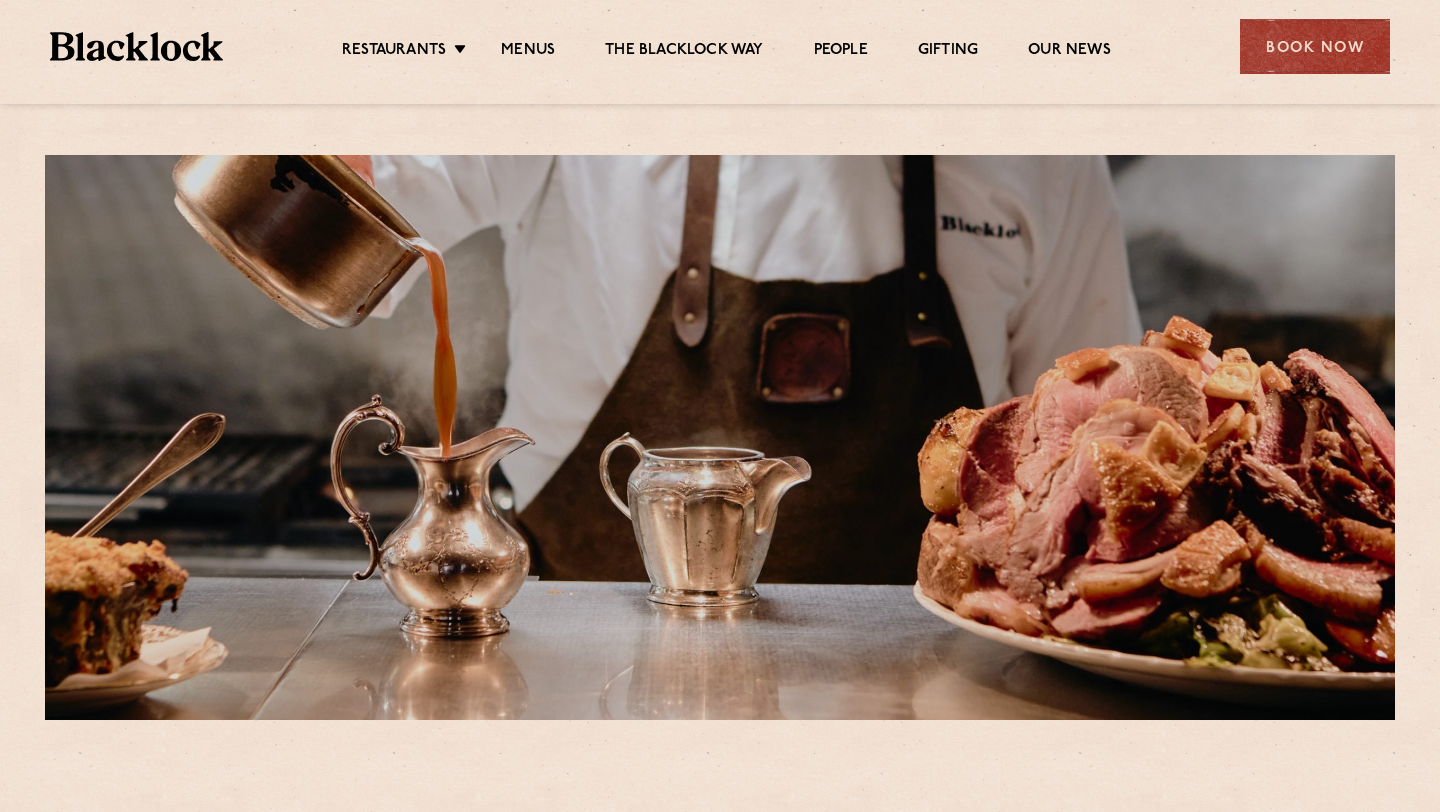 scroll, scrollTop: 0, scrollLeft: 0, axis: both 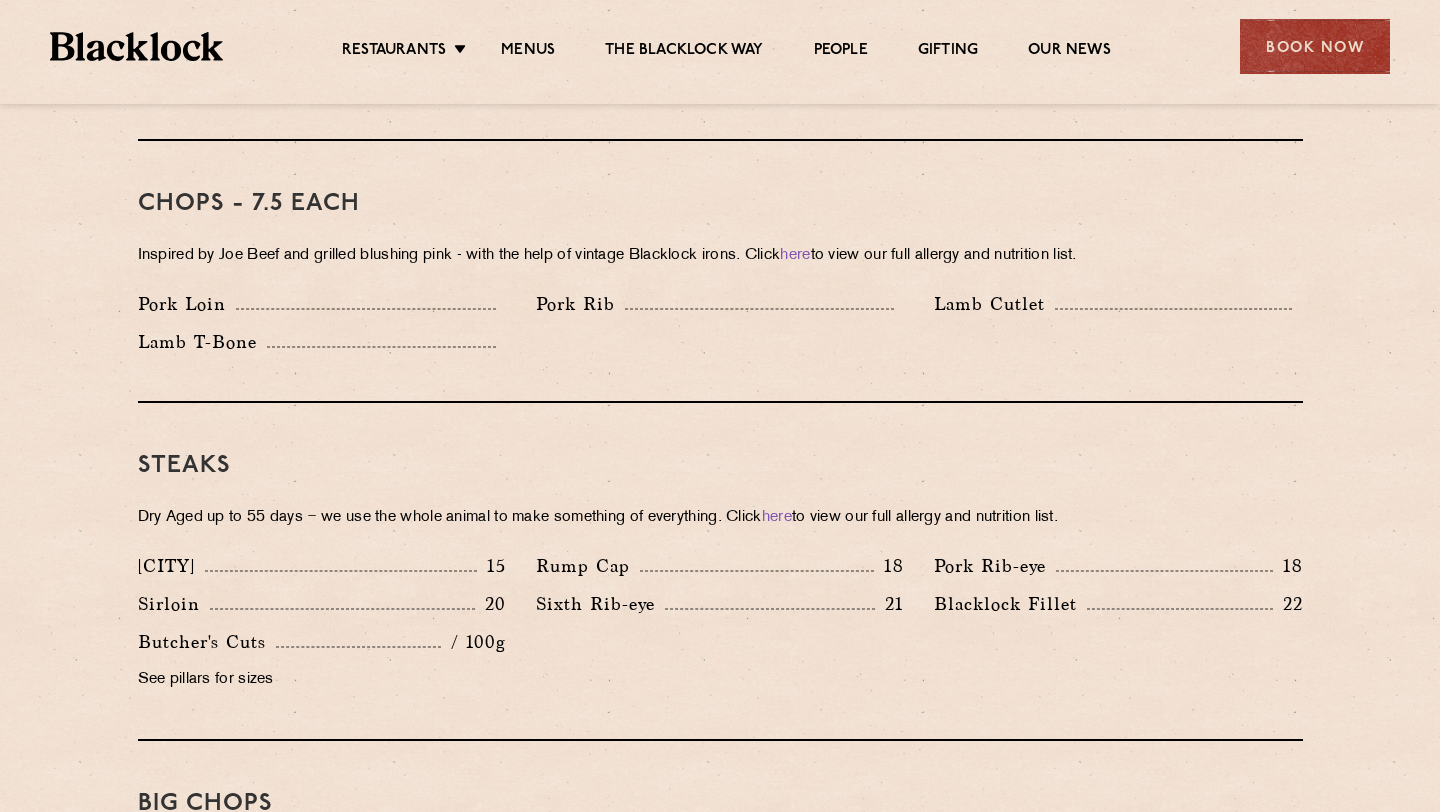 click on "/ 100g" at bounding box center (473, 642) 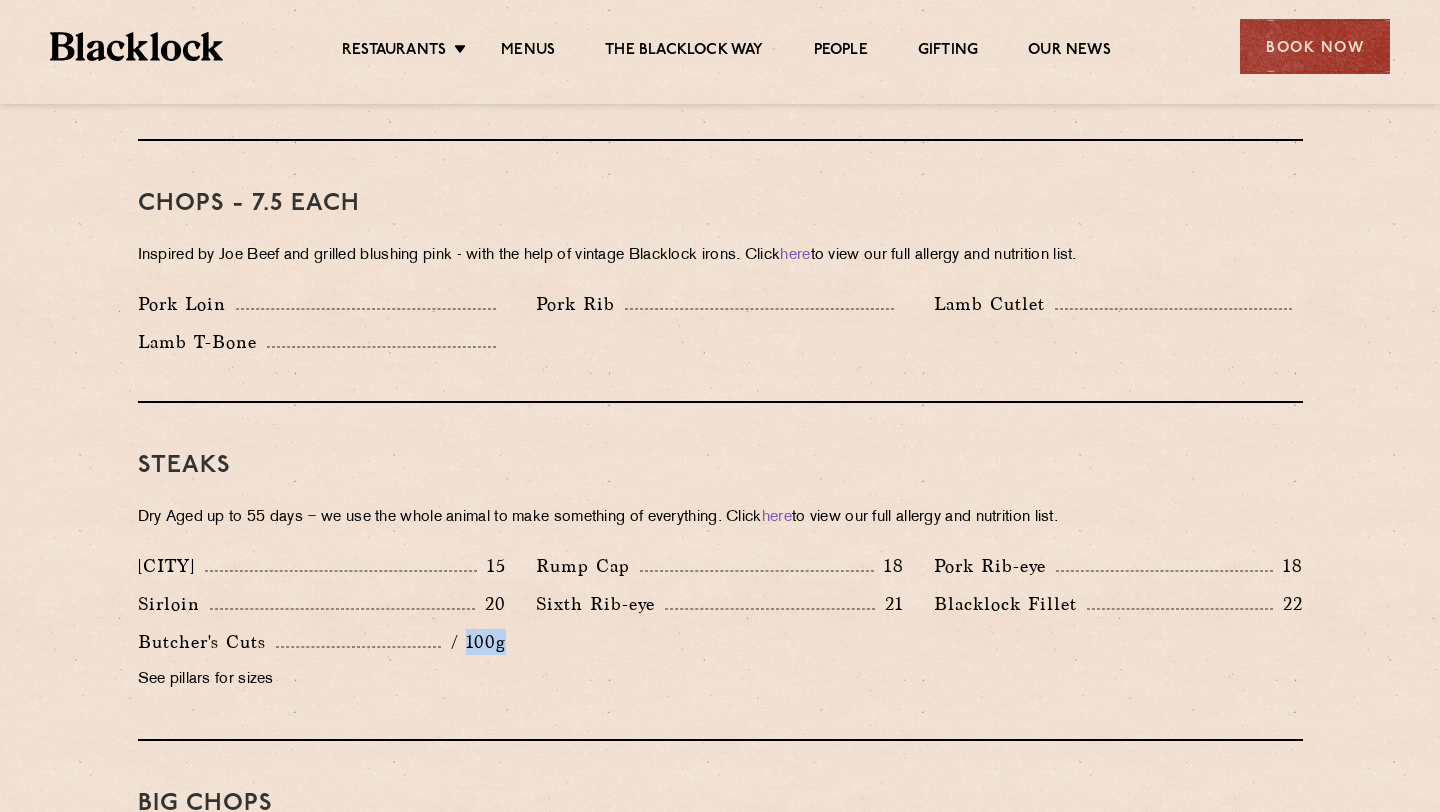 click on "/ 100g" at bounding box center (473, 642) 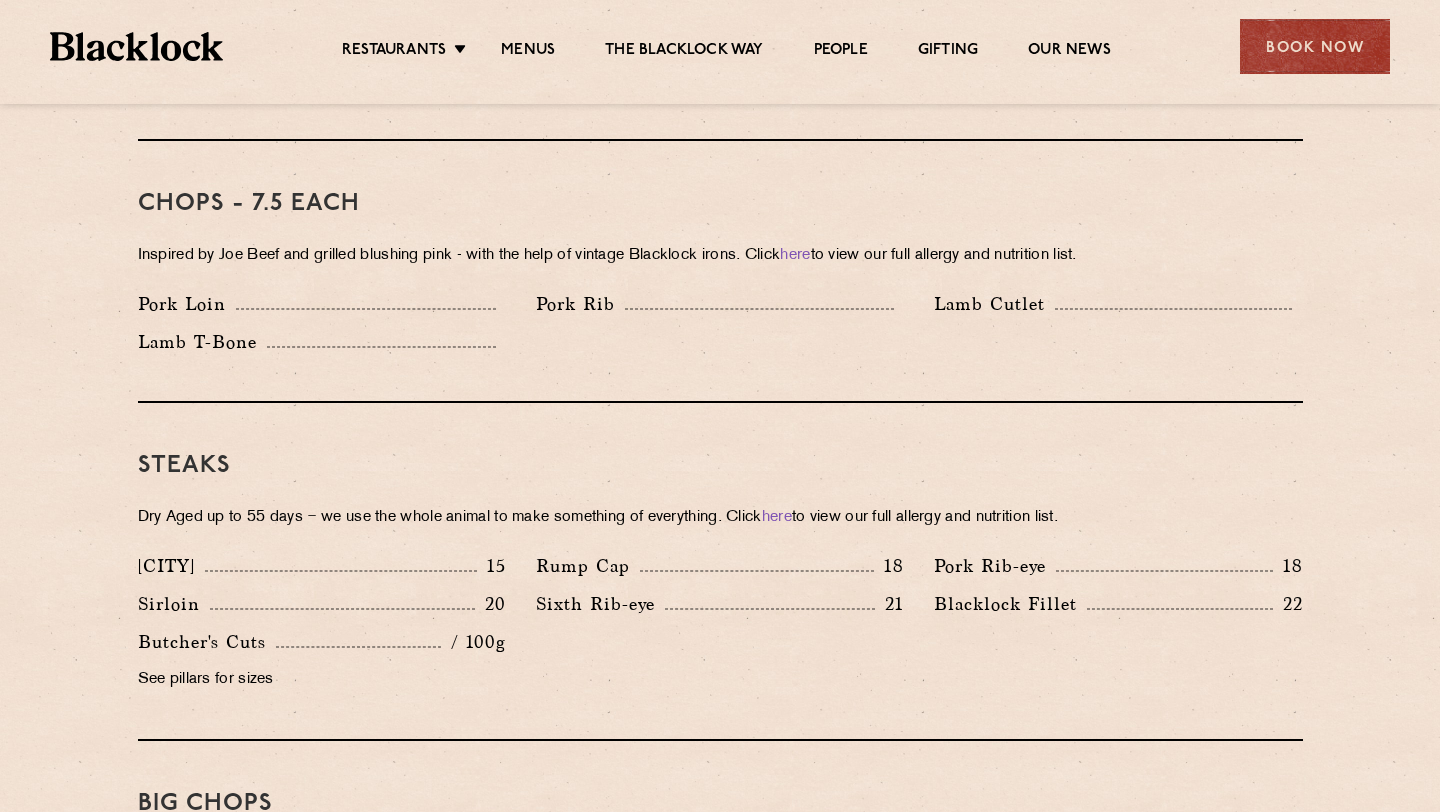 click on "20" at bounding box center [490, 604] 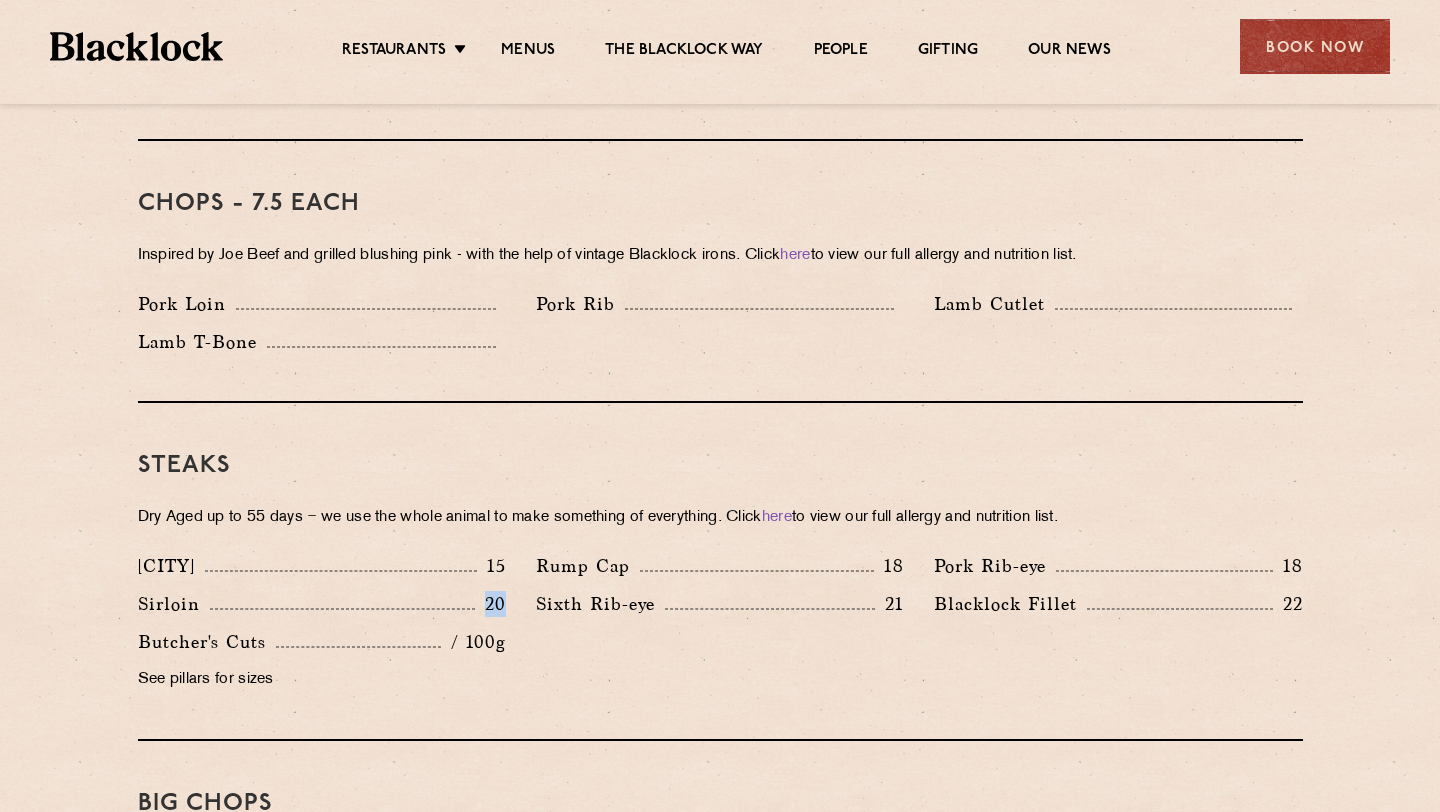 click on "20" at bounding box center [490, 604] 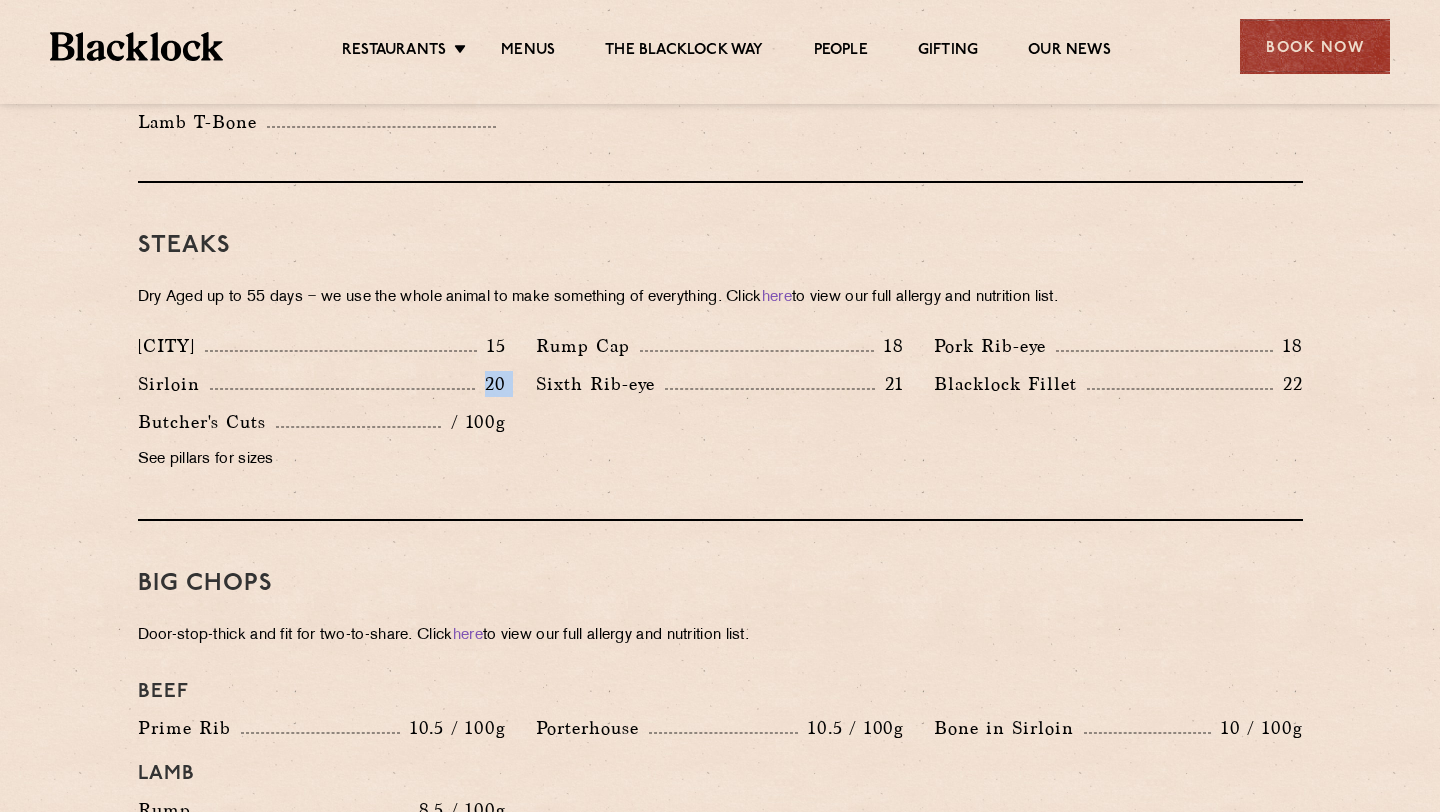 scroll, scrollTop: 1836, scrollLeft: 0, axis: vertical 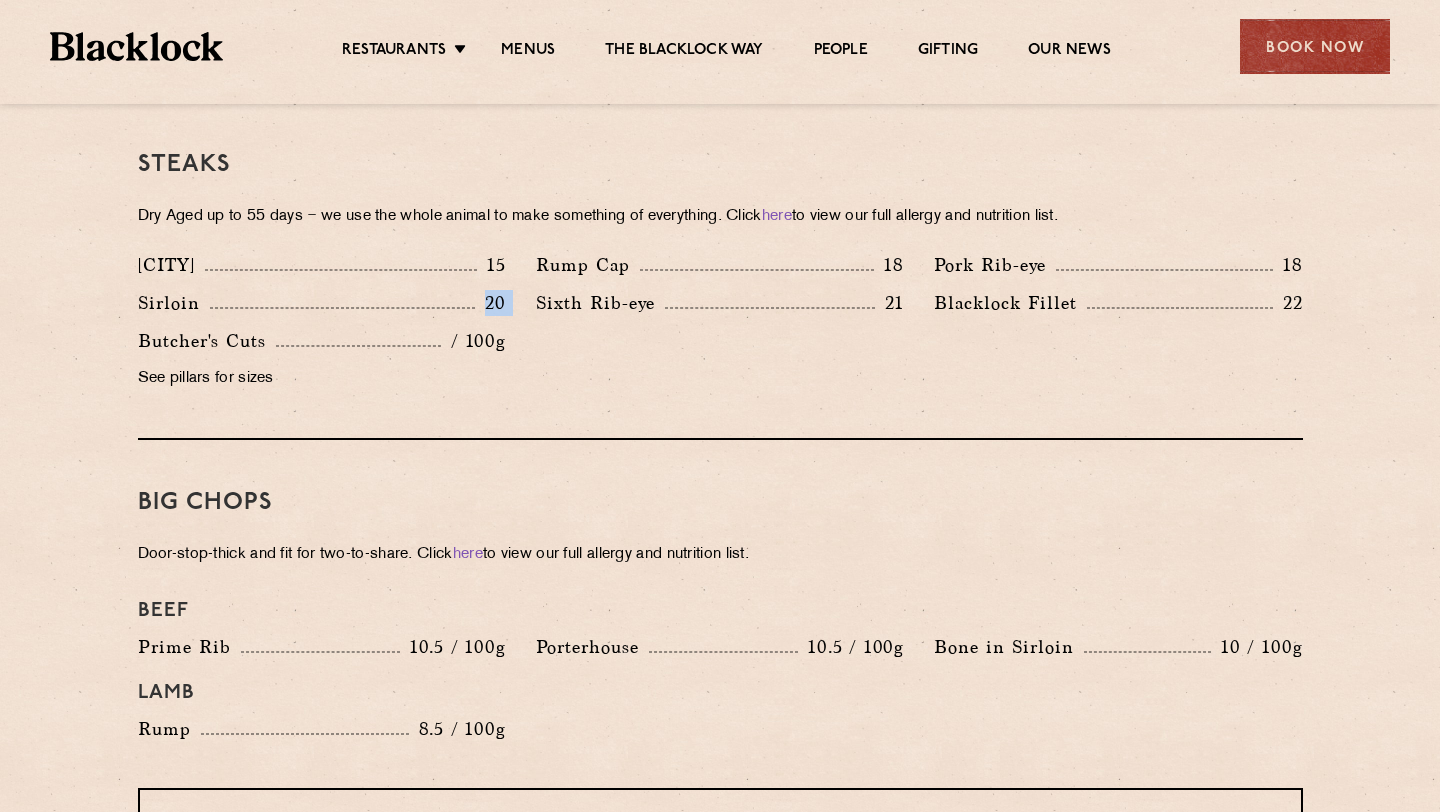 click on "Prime Rib 10.5 / 100g" at bounding box center (322, 652) 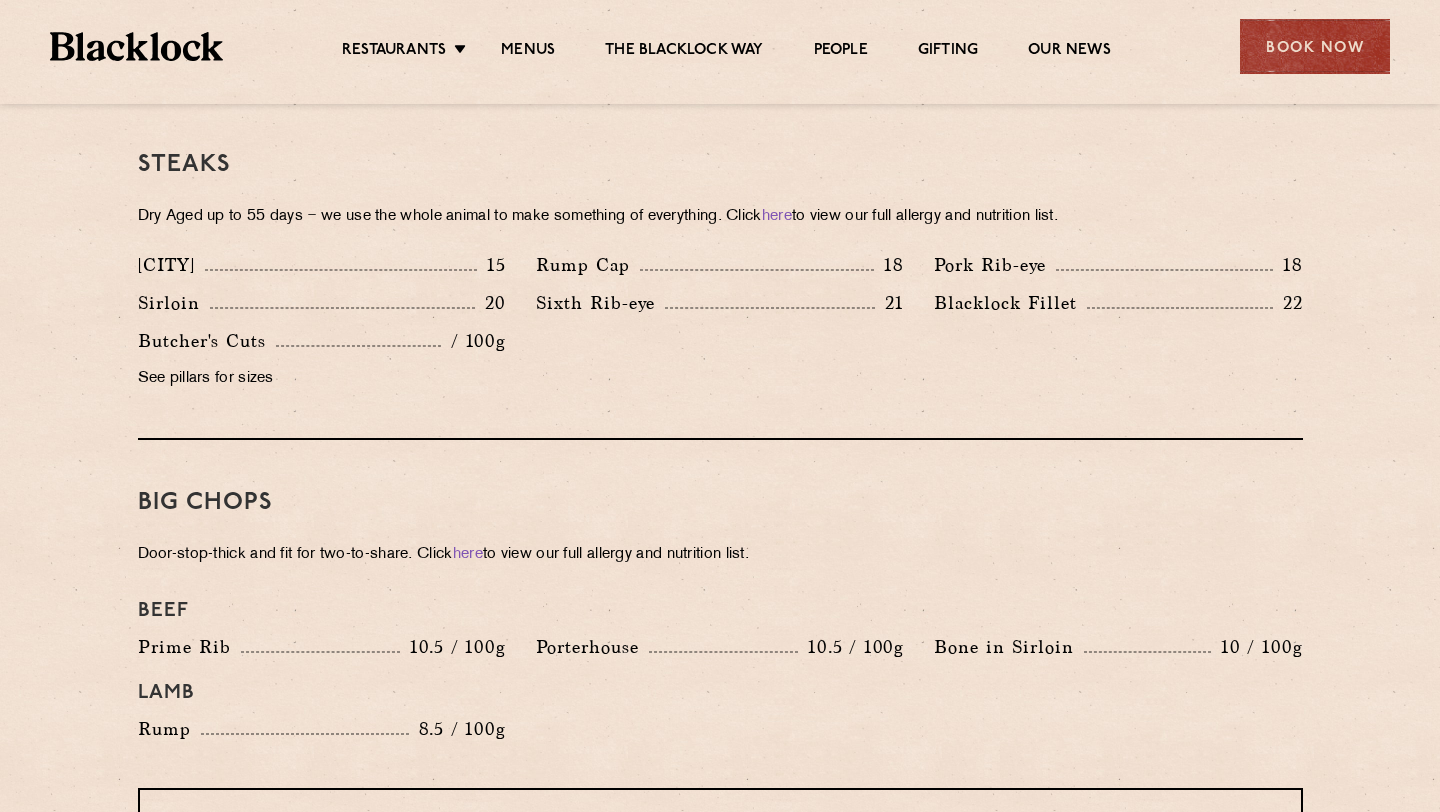click on "Prime Rib 10.5 / 100g" at bounding box center [322, 652] 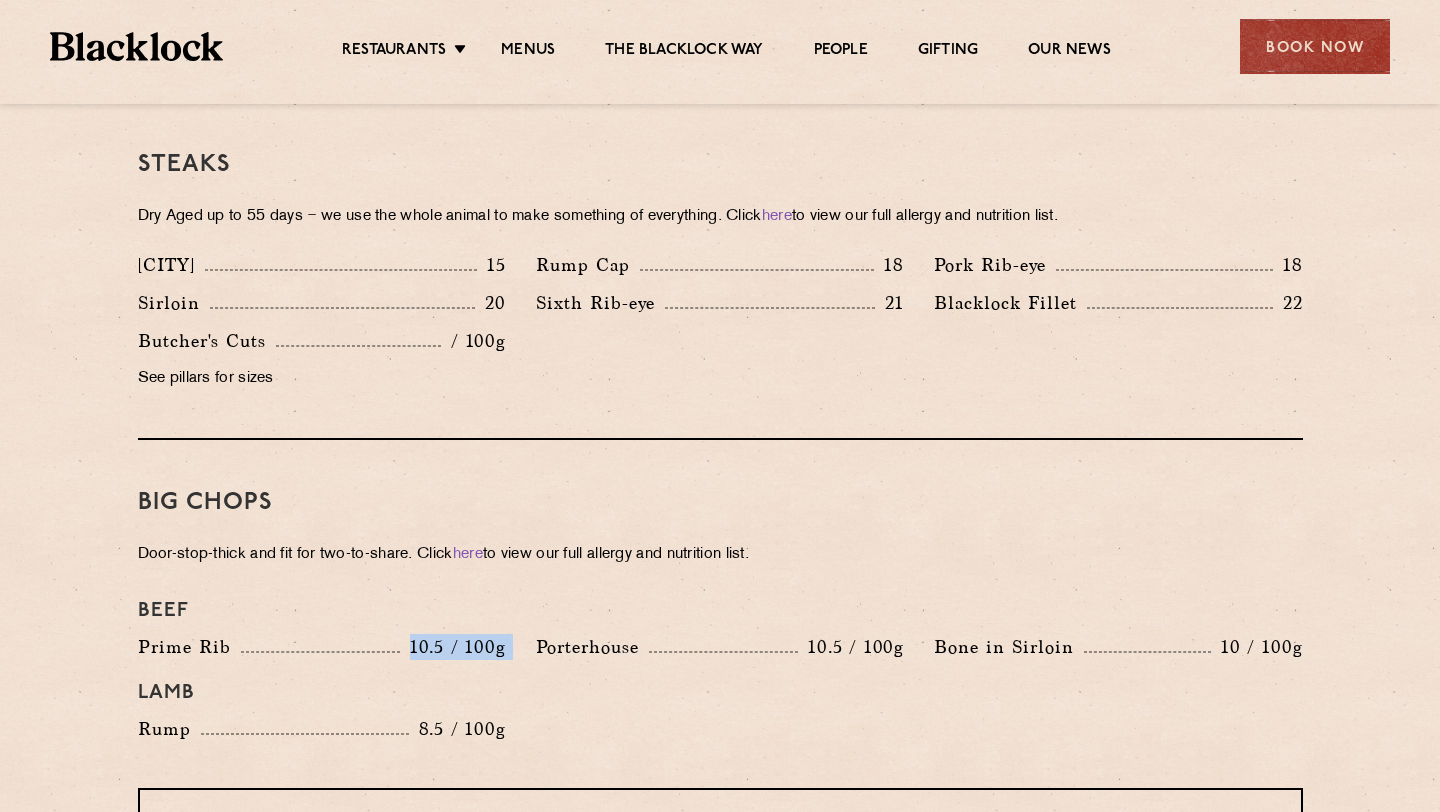 click on "8.5 / 100g" at bounding box center (457, 729) 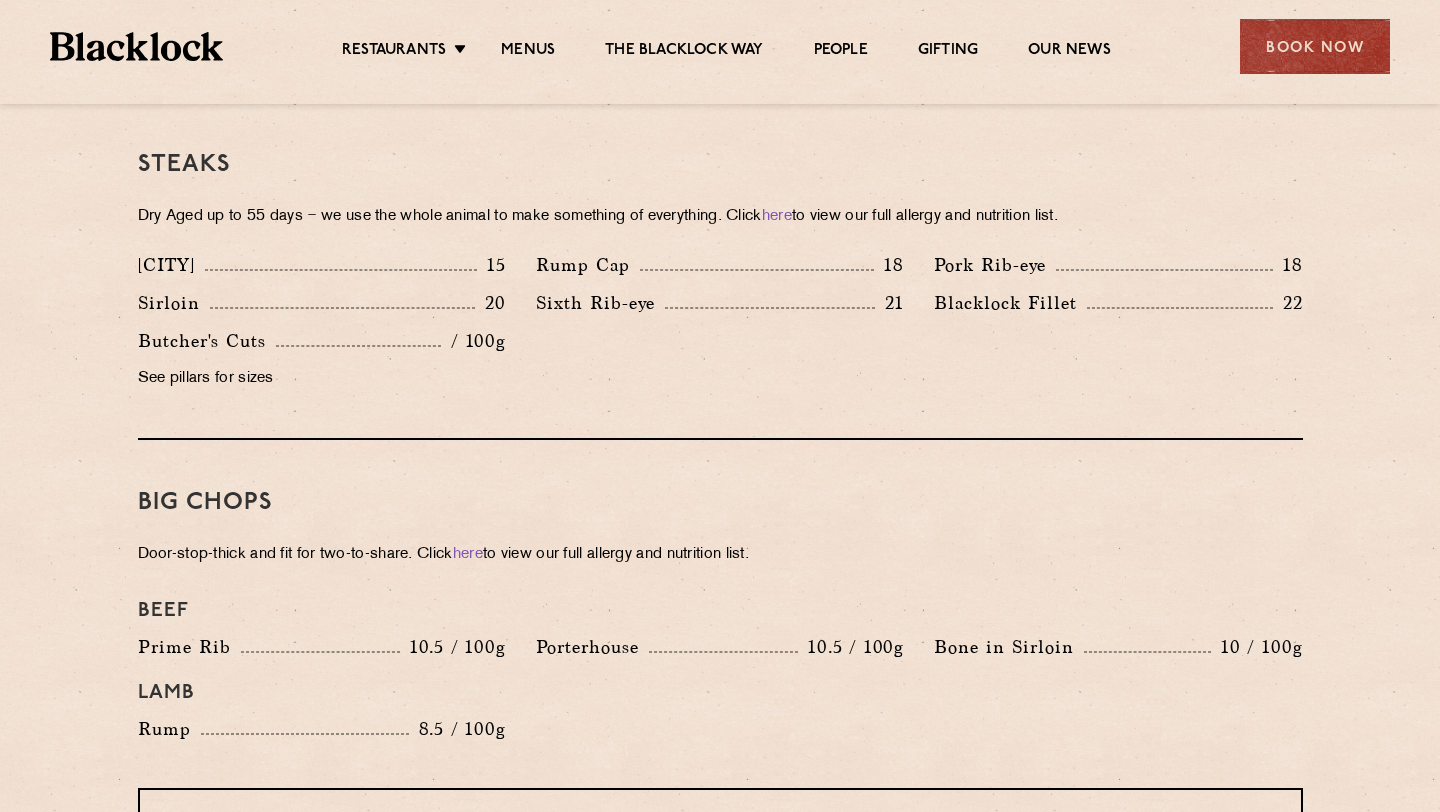 click on "Beef" at bounding box center [720, 611] 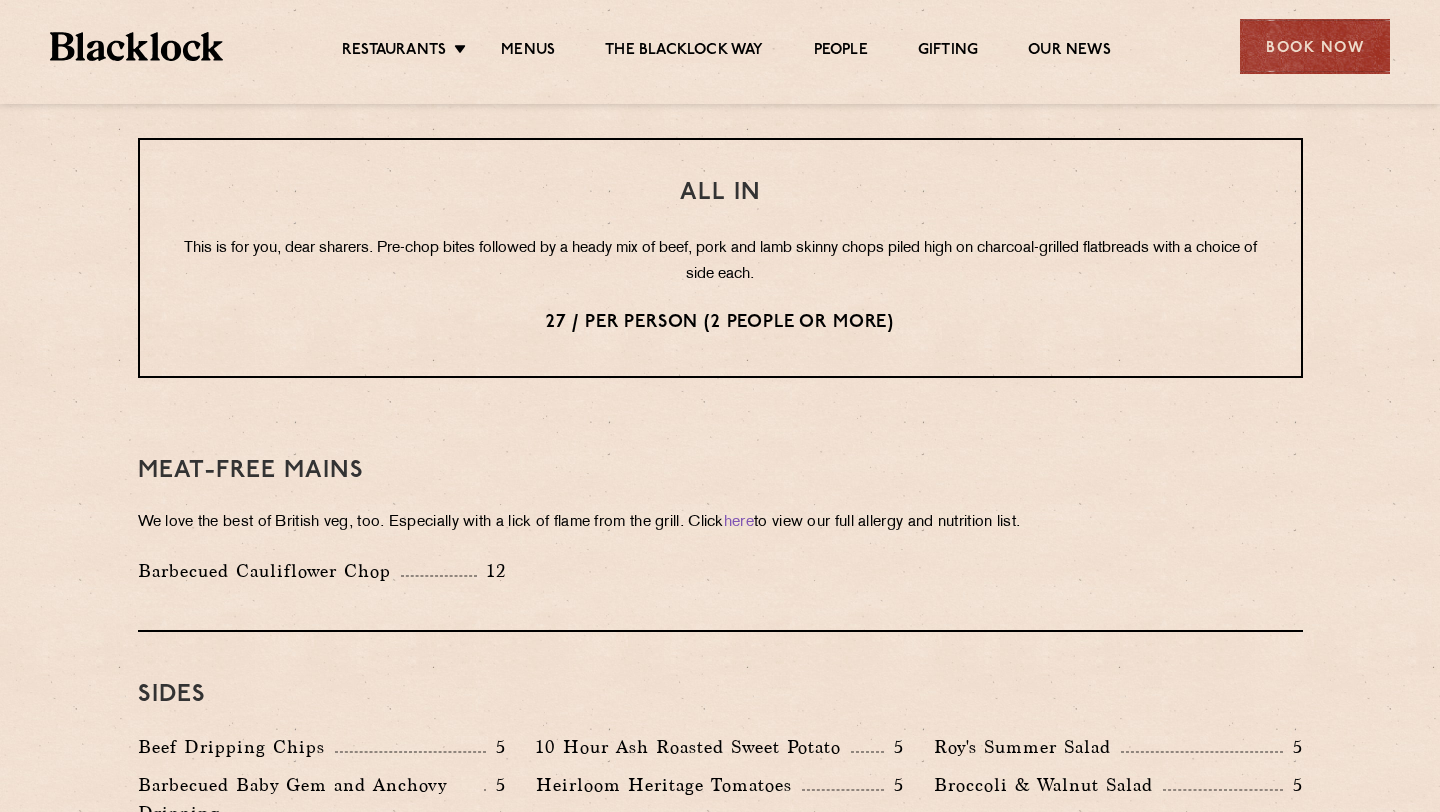 scroll, scrollTop: 2438, scrollLeft: 0, axis: vertical 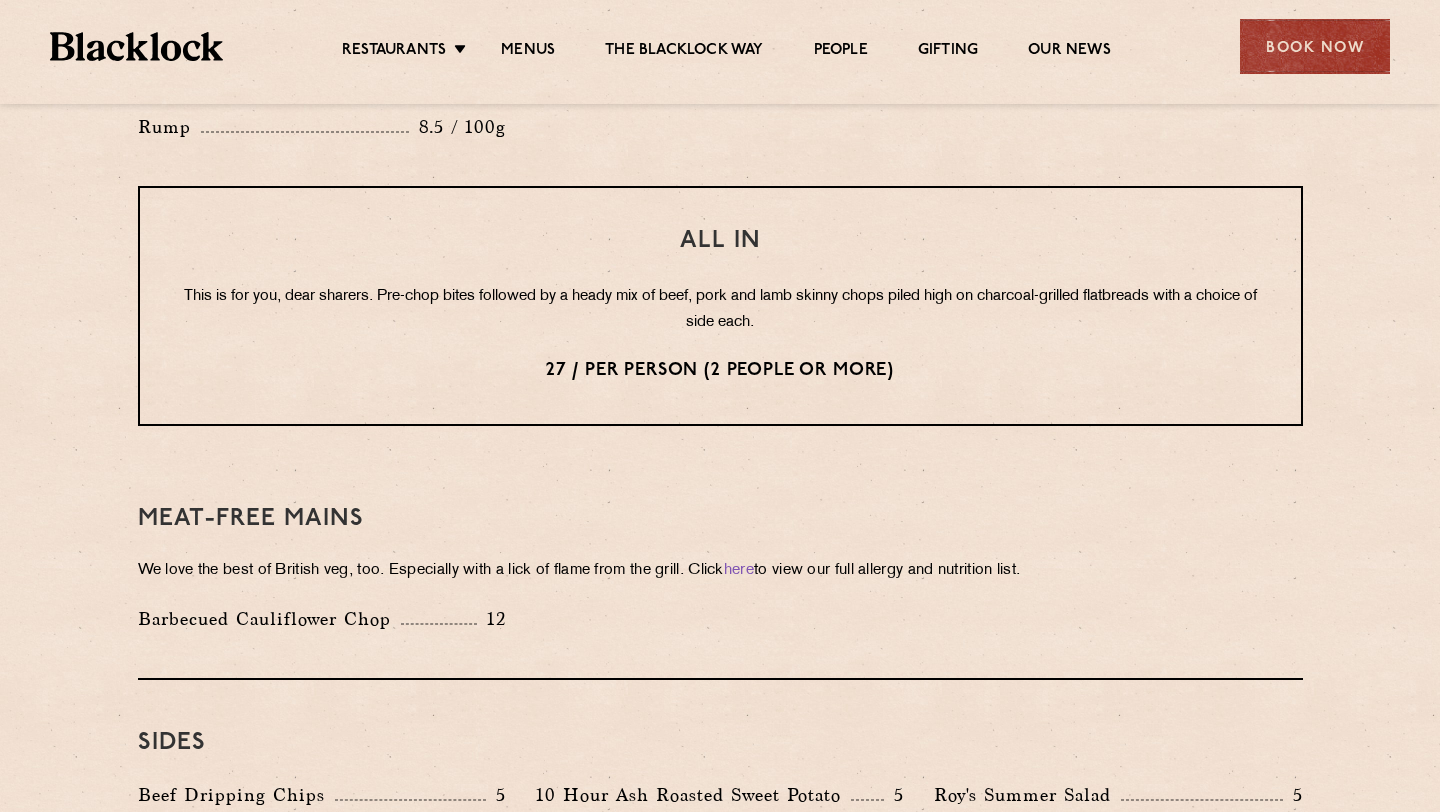 click on "All In This is for you, dear sharers. Pre-chop bites followed by a heady mix of beef, pork and lamb skinny chops piled high on charcoal-grilled flatbreads with a choice of side each. 27 / per person (2 people or more)" at bounding box center [720, 306] 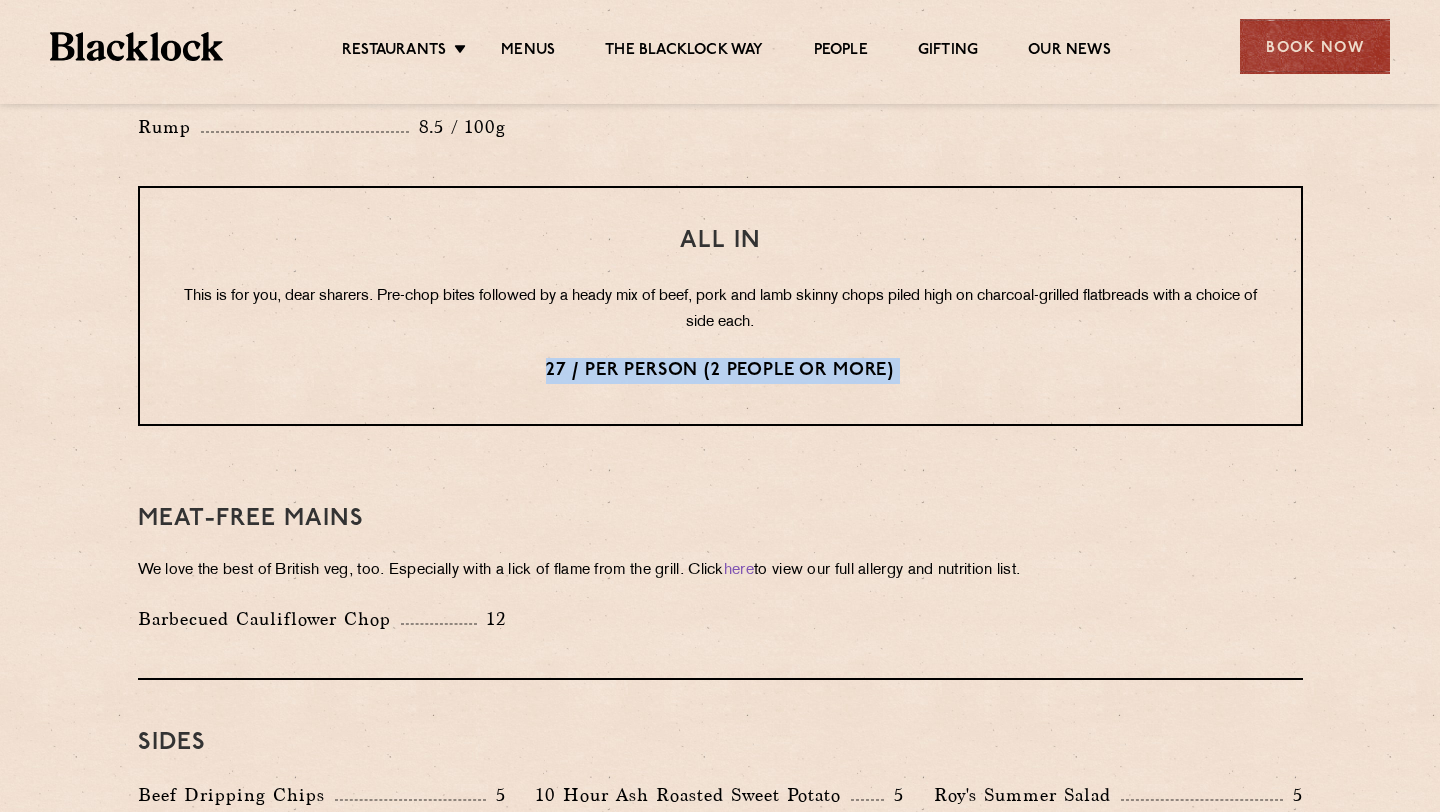click on "27 / per person (2 people or more)" at bounding box center [720, 371] 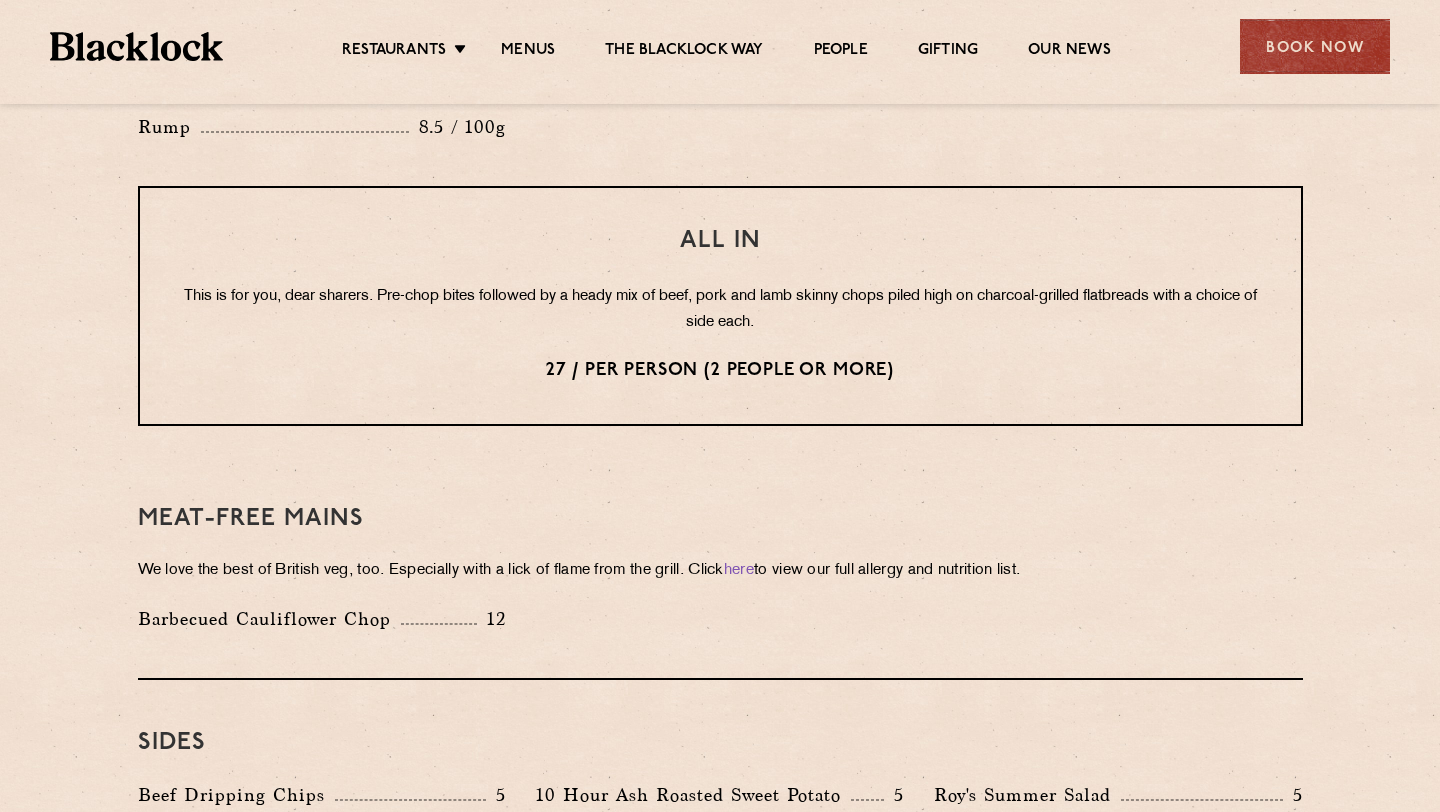 click on "27 / per person (2 people or more)" at bounding box center (720, 371) 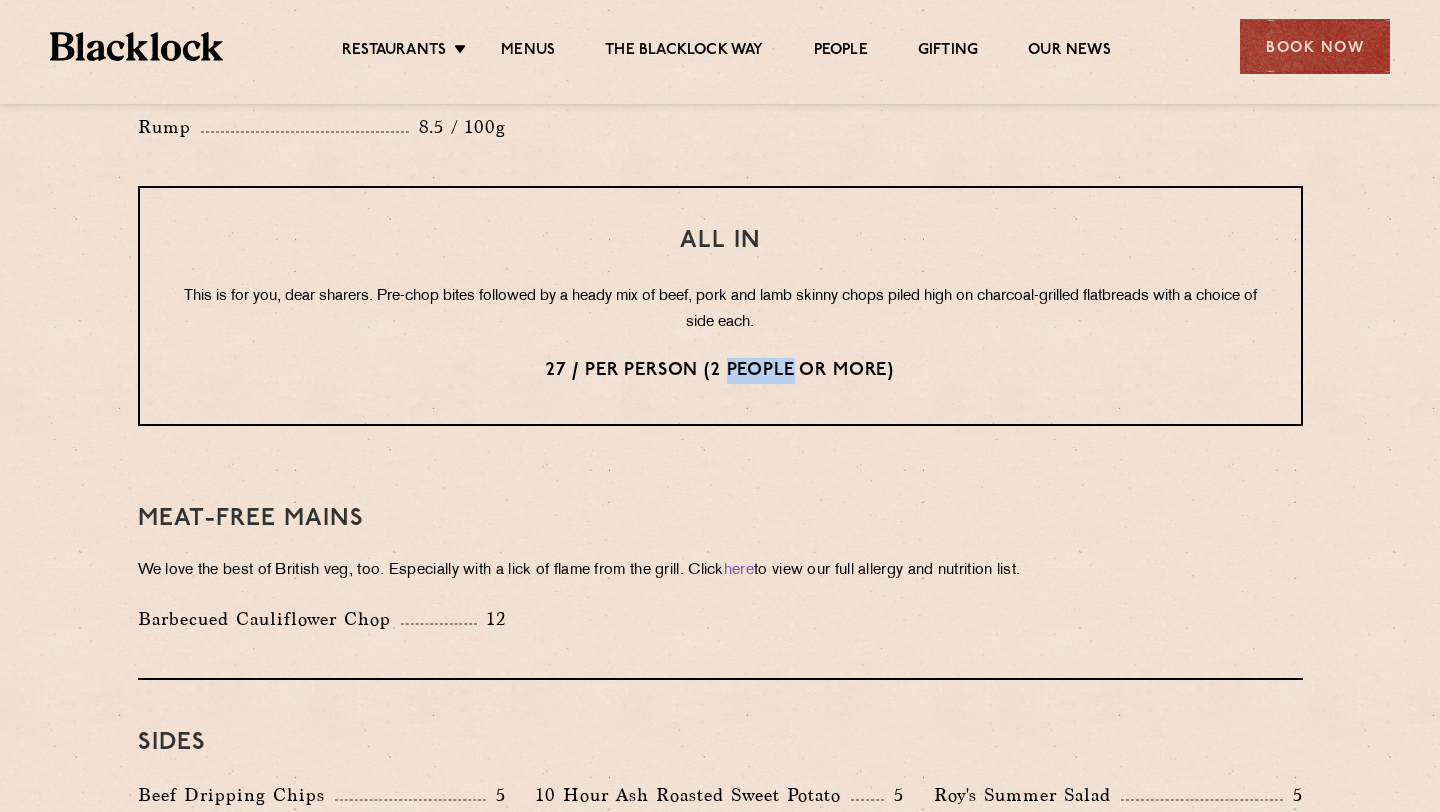click on "27 / per person (2 people or more)" at bounding box center (720, 371) 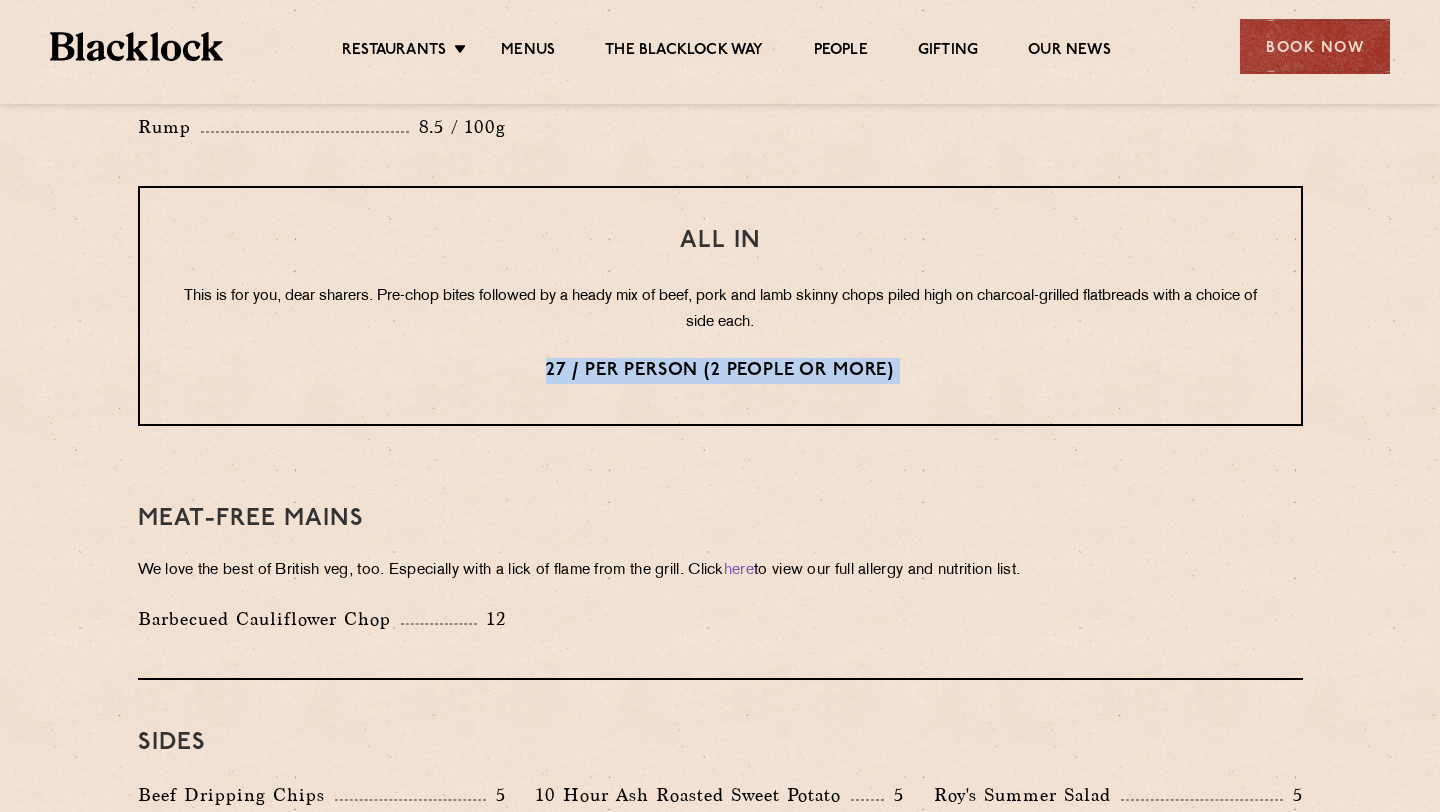 click on "27 / per person (2 people or more)" at bounding box center [720, 371] 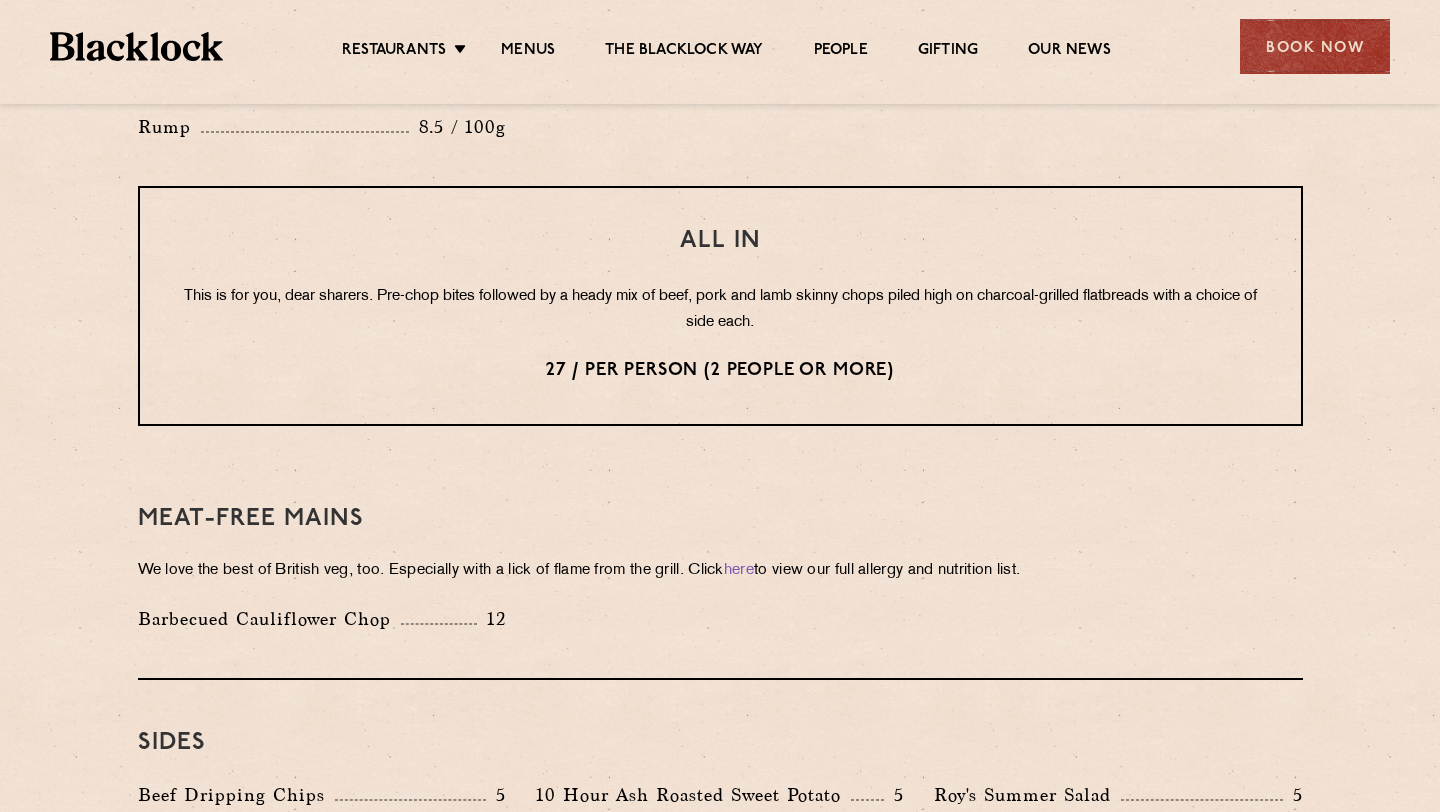 click on "27 / per person (2 people or more)" at bounding box center [720, 371] 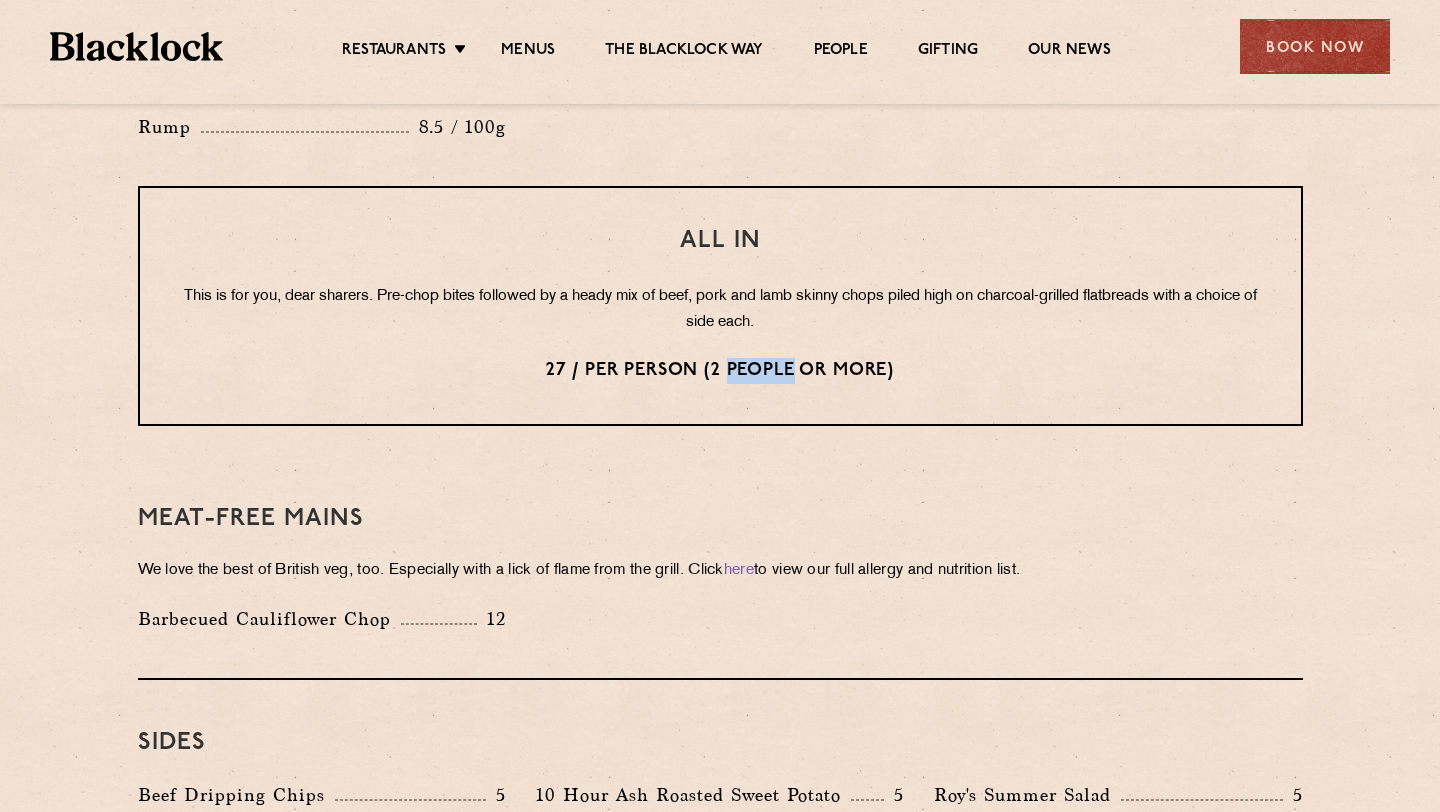 click on "27 / per person (2 people or more)" at bounding box center (720, 371) 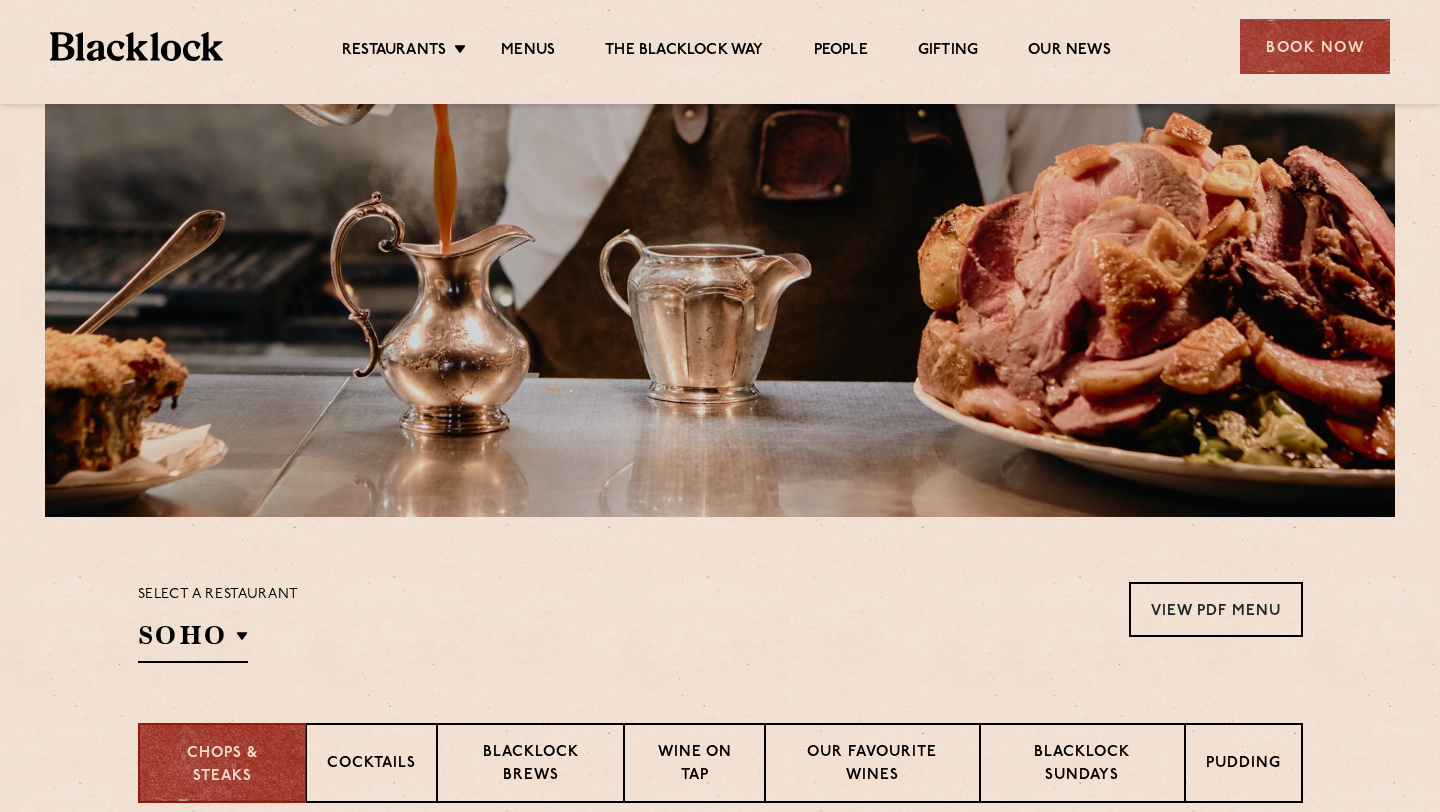 scroll, scrollTop: 113, scrollLeft: 0, axis: vertical 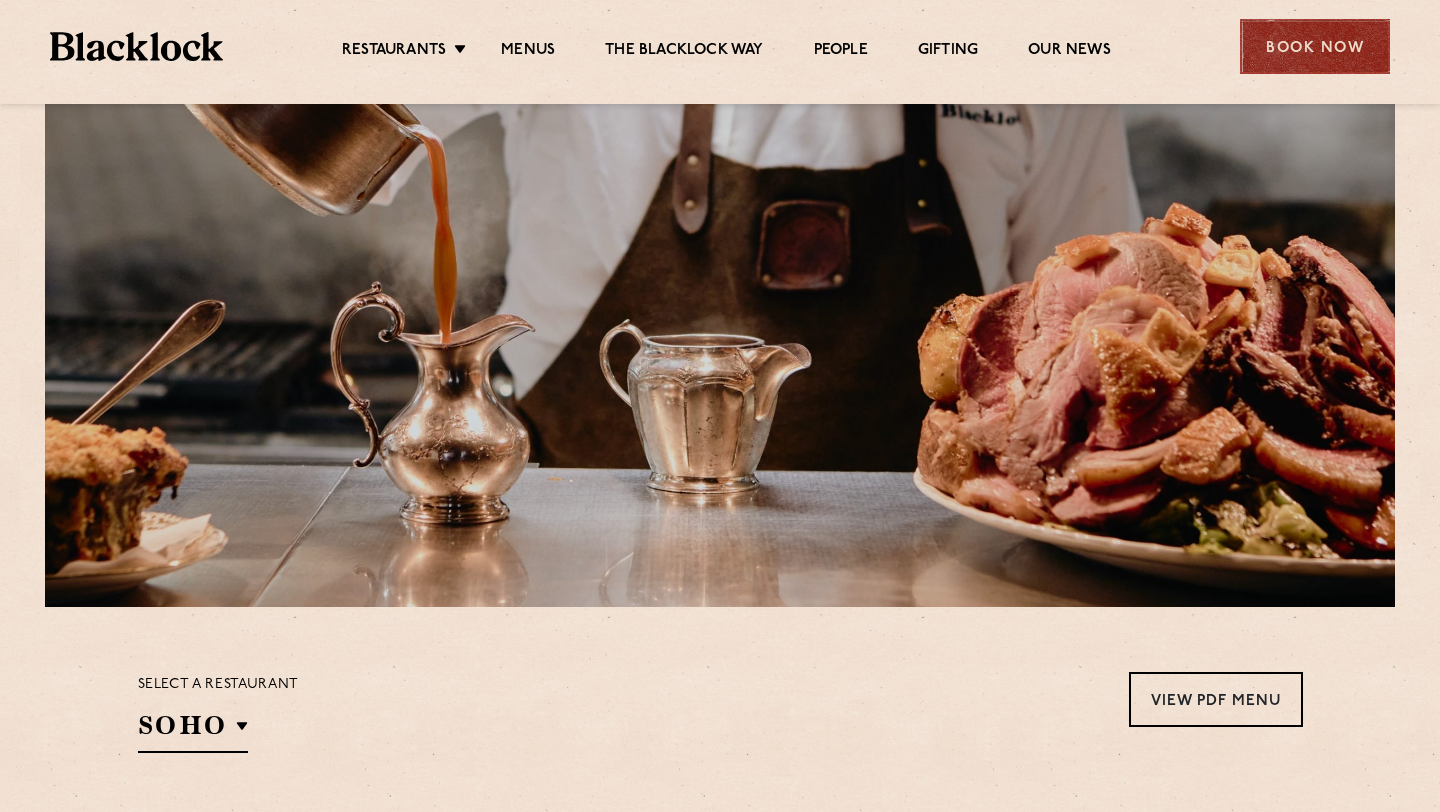 click on "Book Now" at bounding box center (1315, 46) 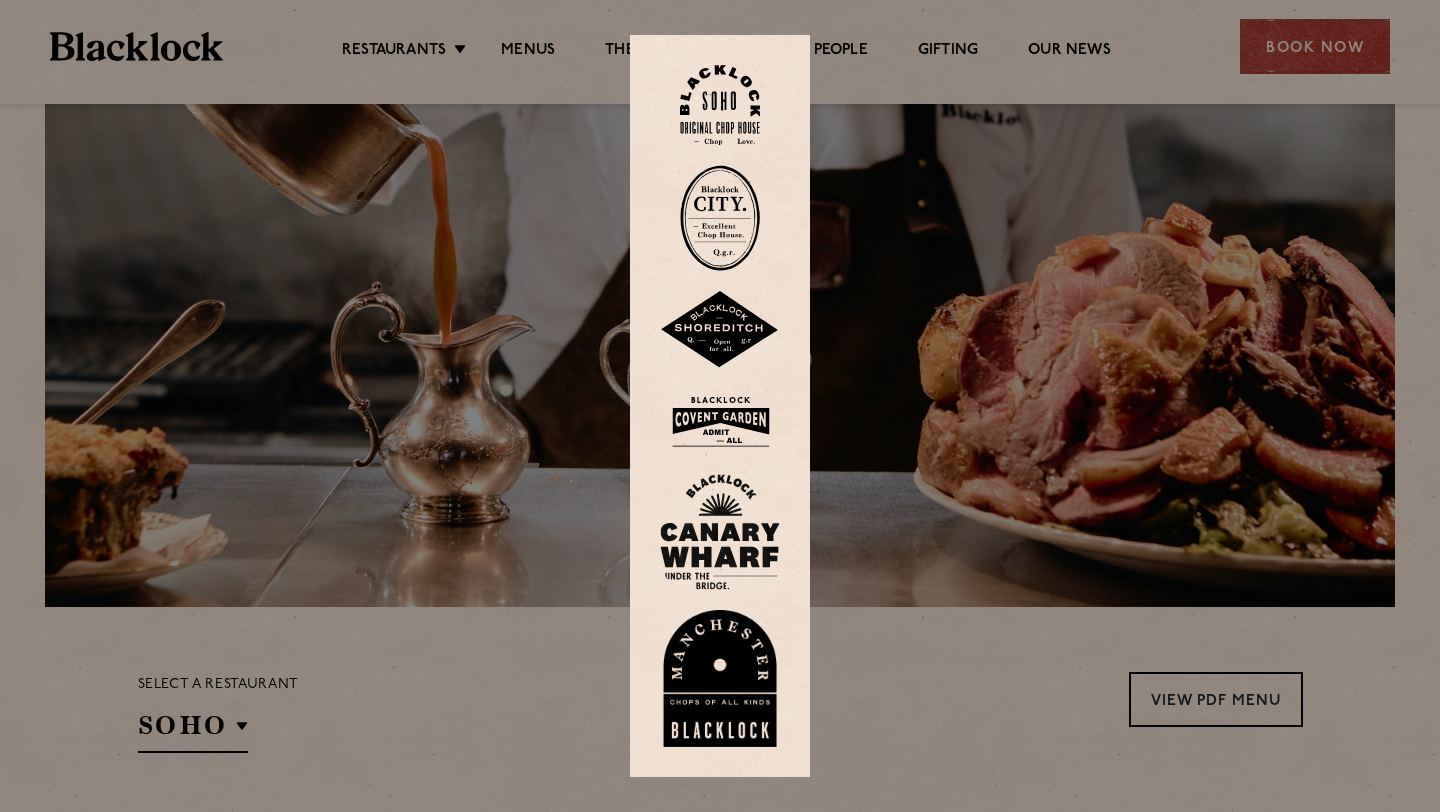 click at bounding box center (720, 105) 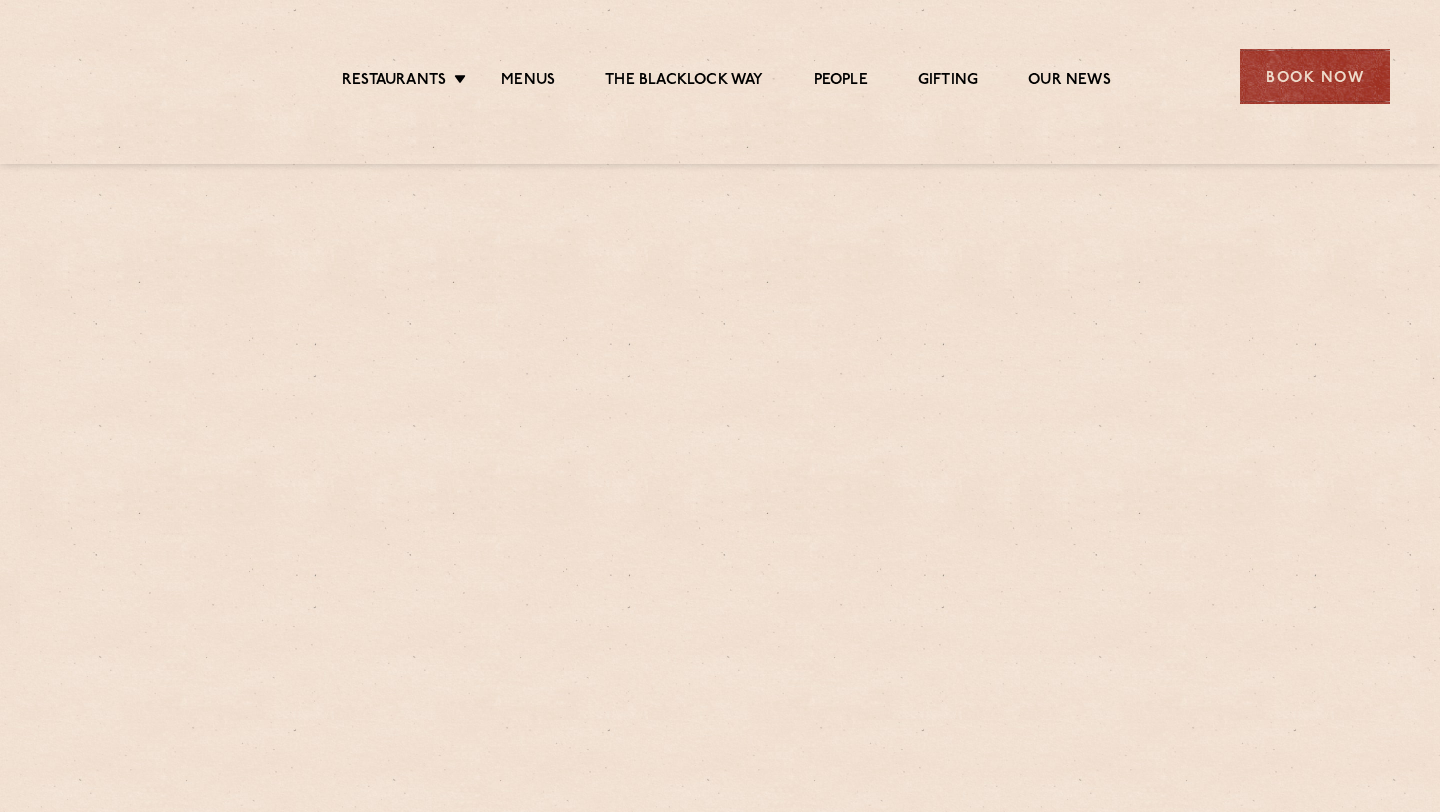 scroll, scrollTop: 0, scrollLeft: 0, axis: both 